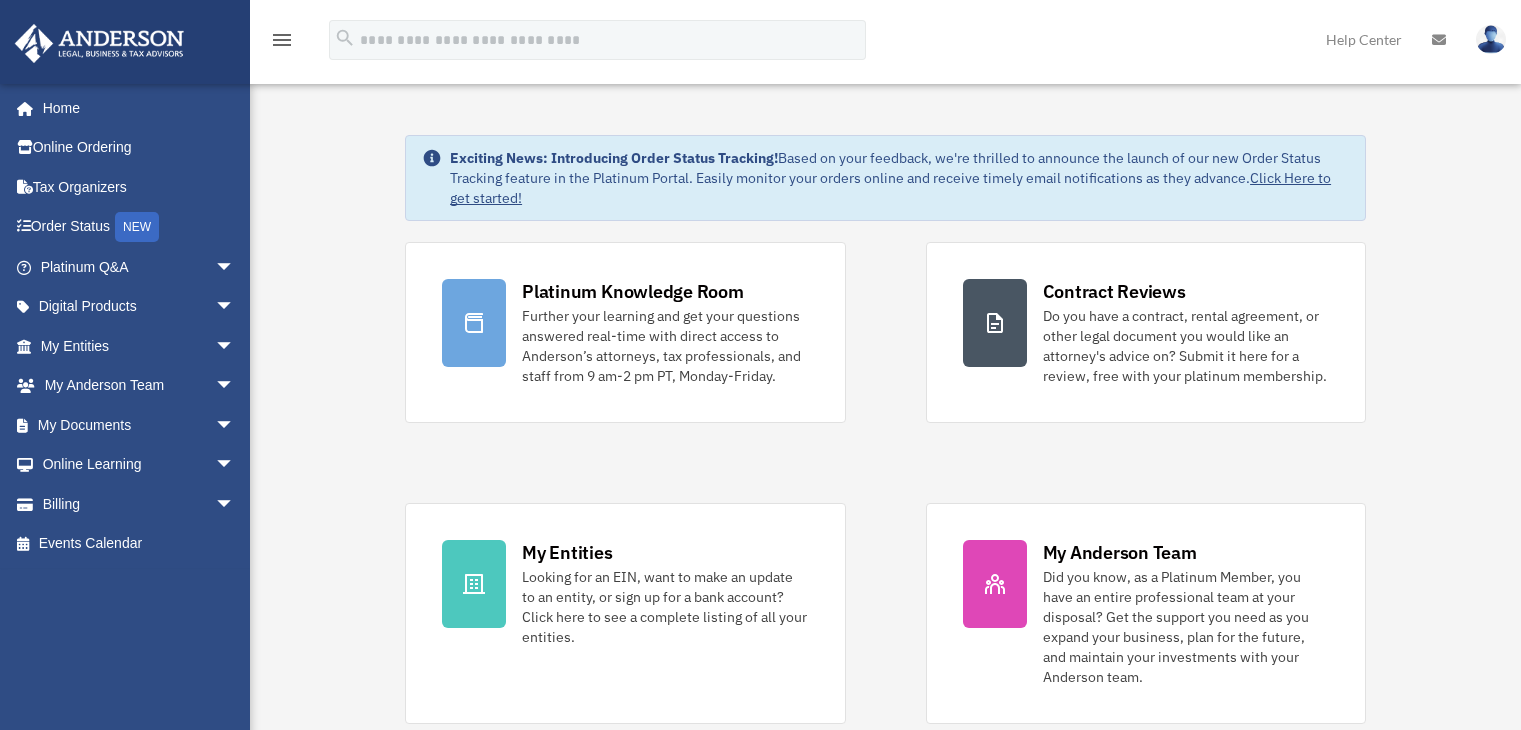 scroll, scrollTop: 0, scrollLeft: 0, axis: both 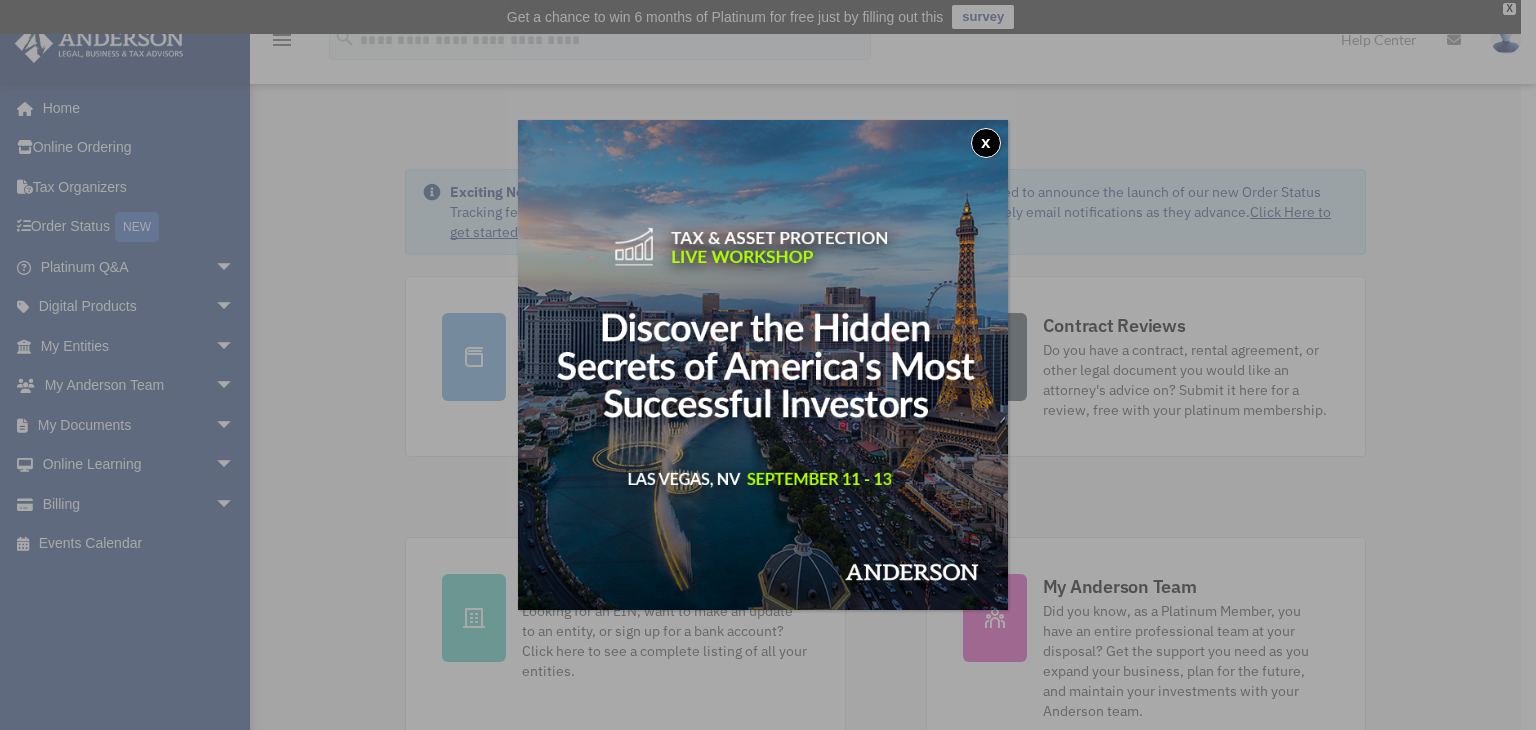 click on "x" at bounding box center [986, 143] 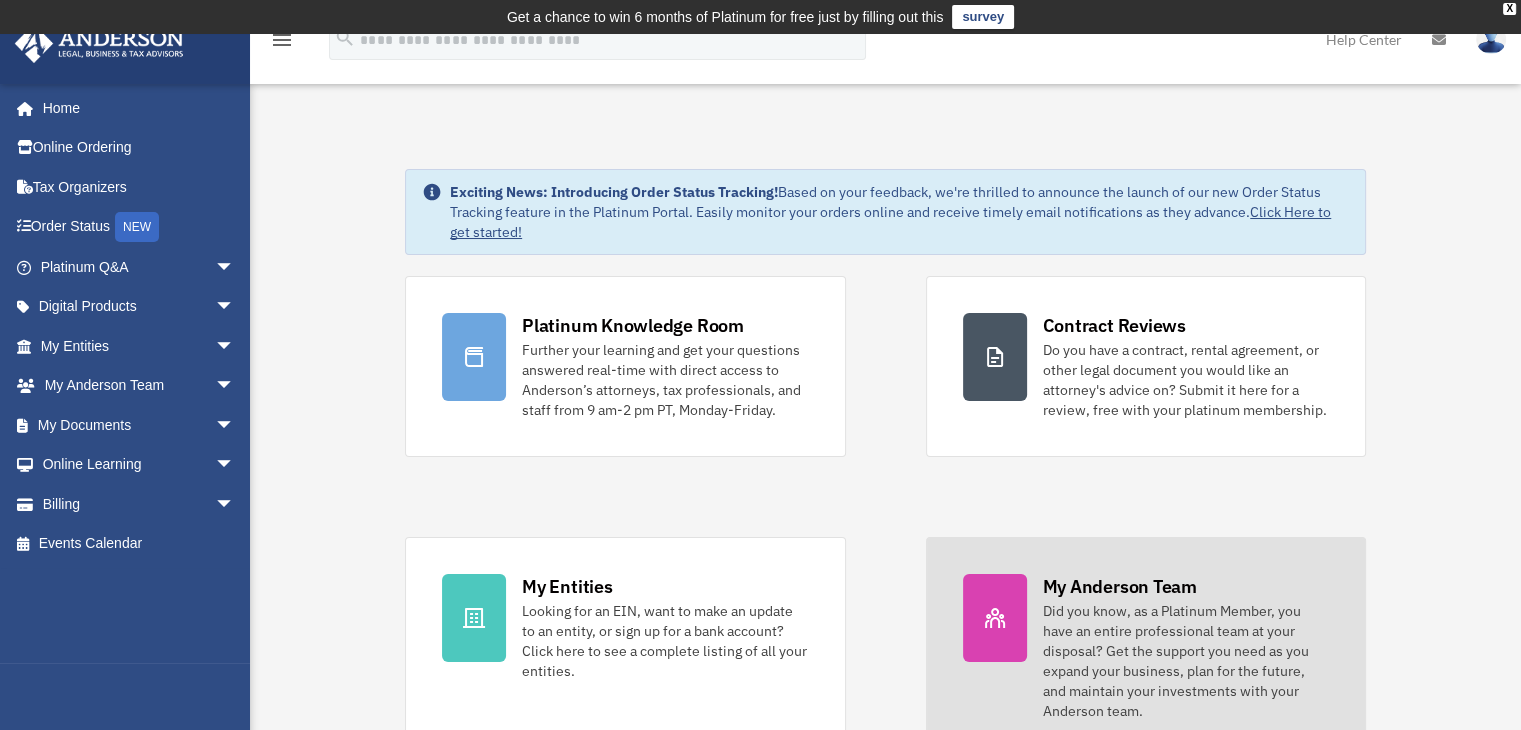 click on "My Anderson Team" at bounding box center [1120, 586] 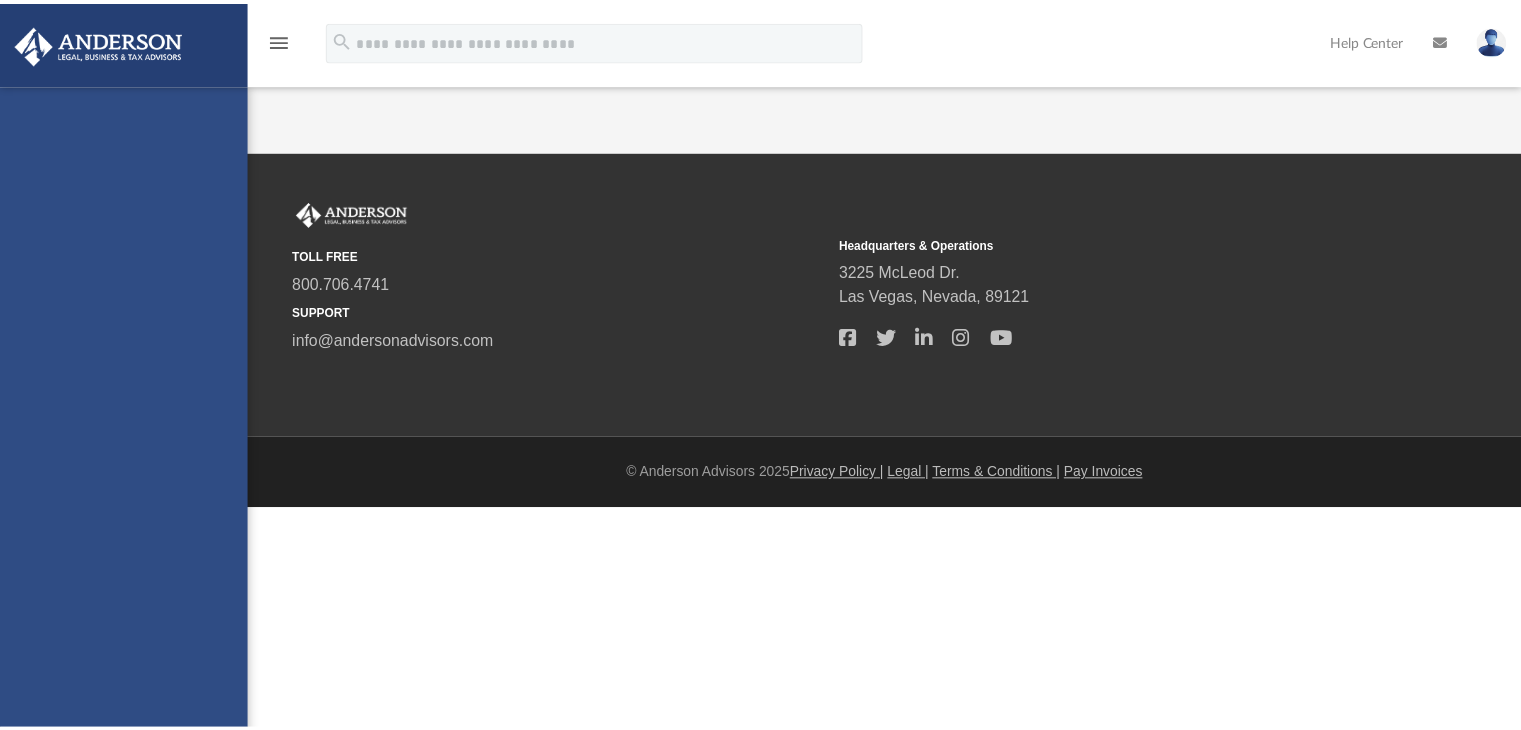 scroll, scrollTop: 0, scrollLeft: 0, axis: both 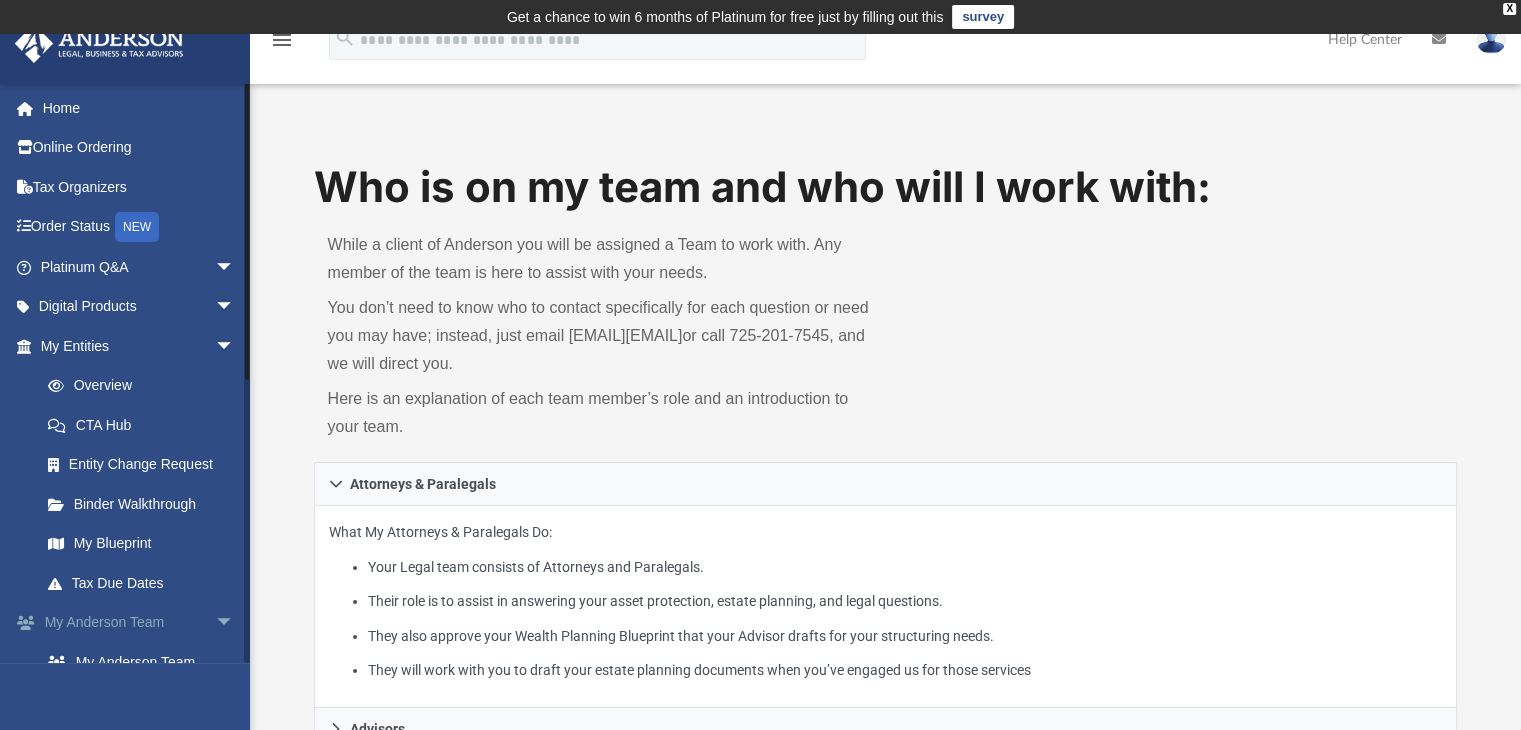 click on "arrow_drop_down" at bounding box center [235, 623] 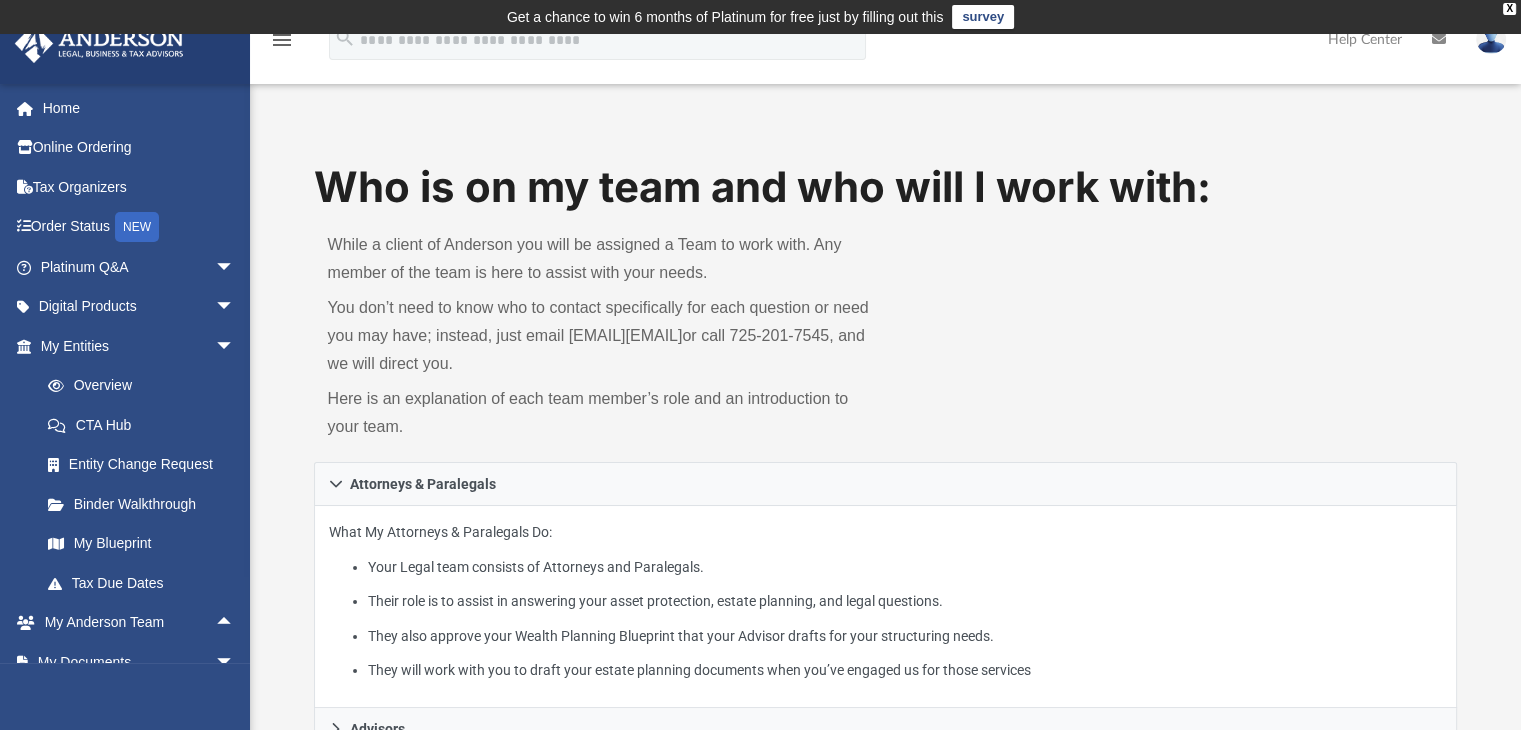 scroll, scrollTop: 638, scrollLeft: 0, axis: vertical 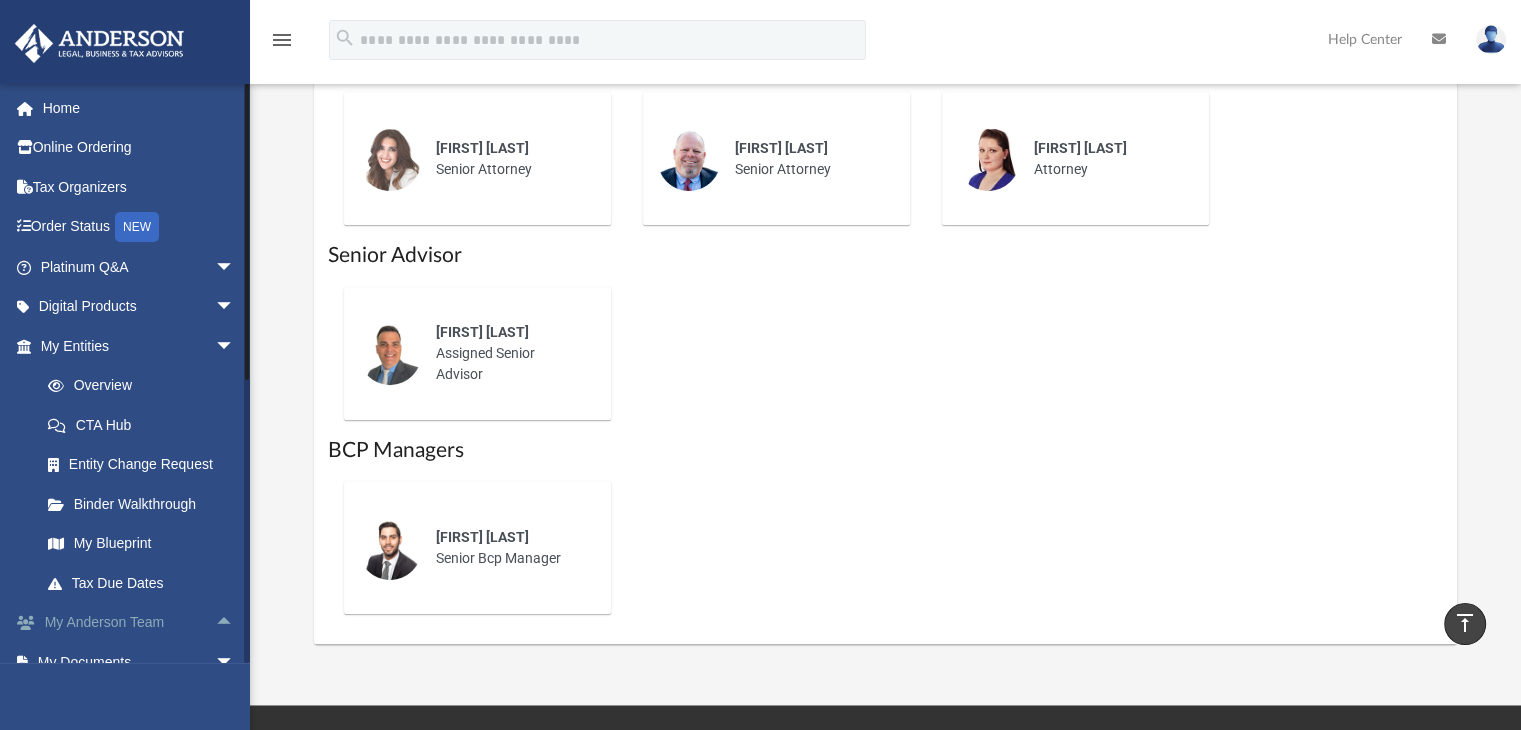 click on "arrow_drop_up" at bounding box center [235, 623] 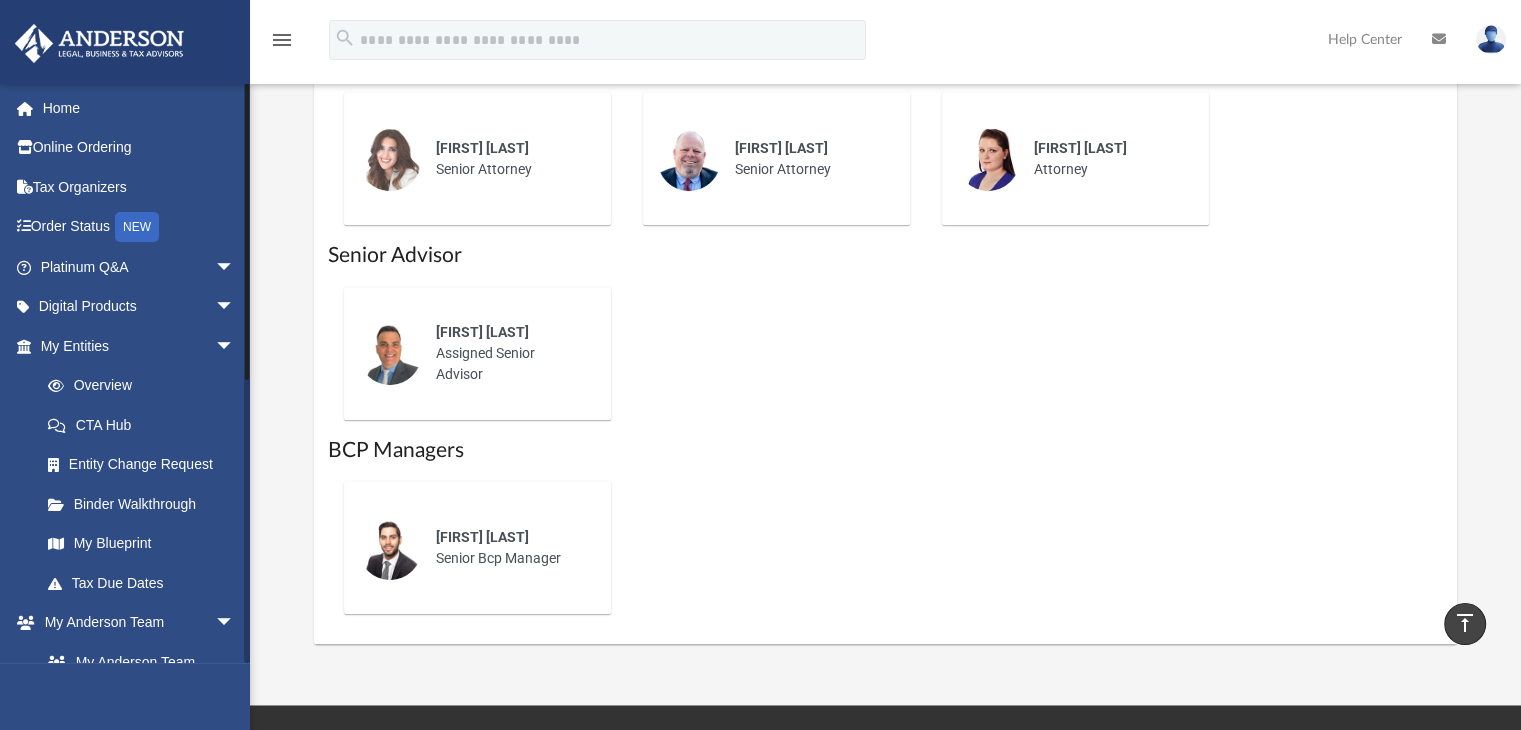 click on "My Anderson Team arrow_drop_down
My Anderson Team
Anderson System
Client Referrals" at bounding box center (132, 682) 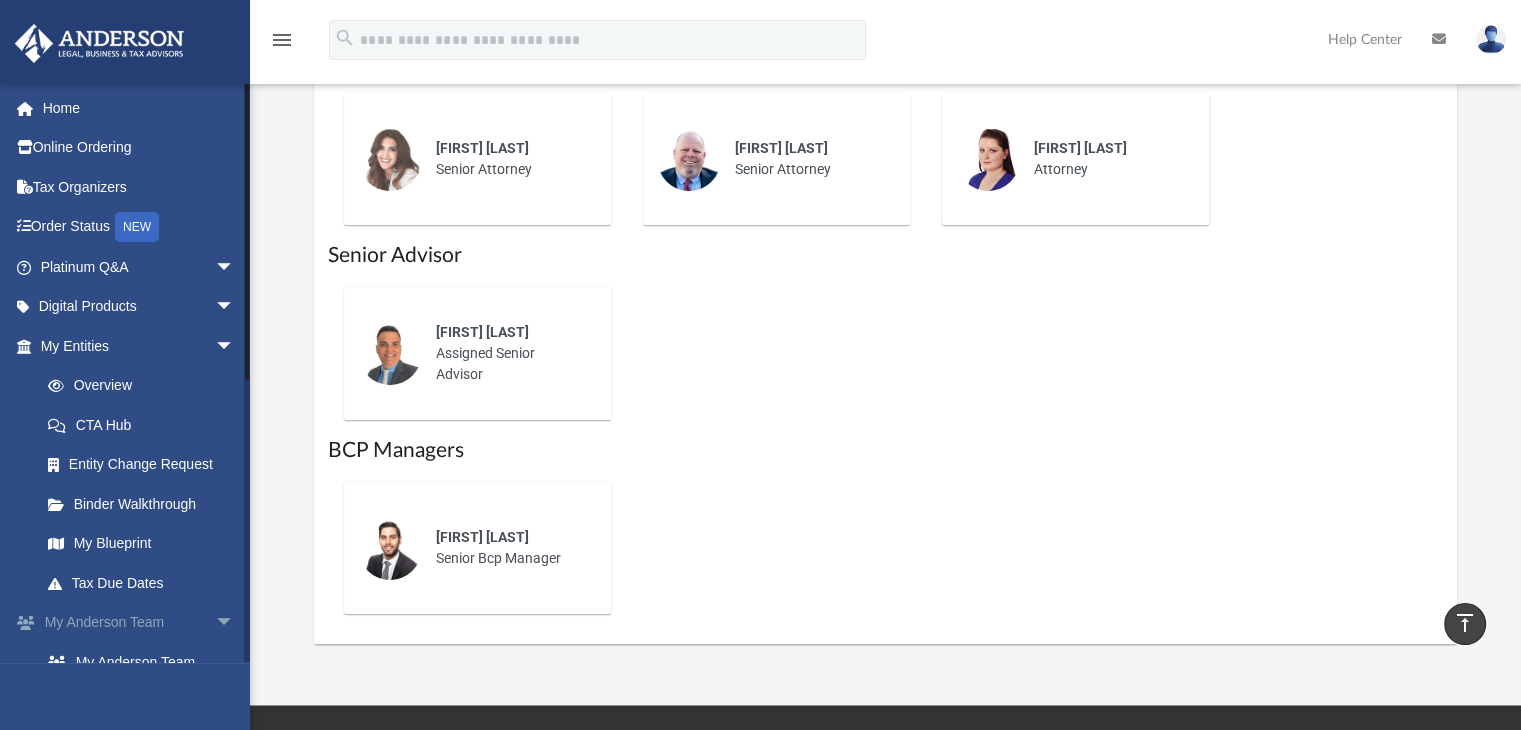 click on "arrow_drop_down" at bounding box center [235, 623] 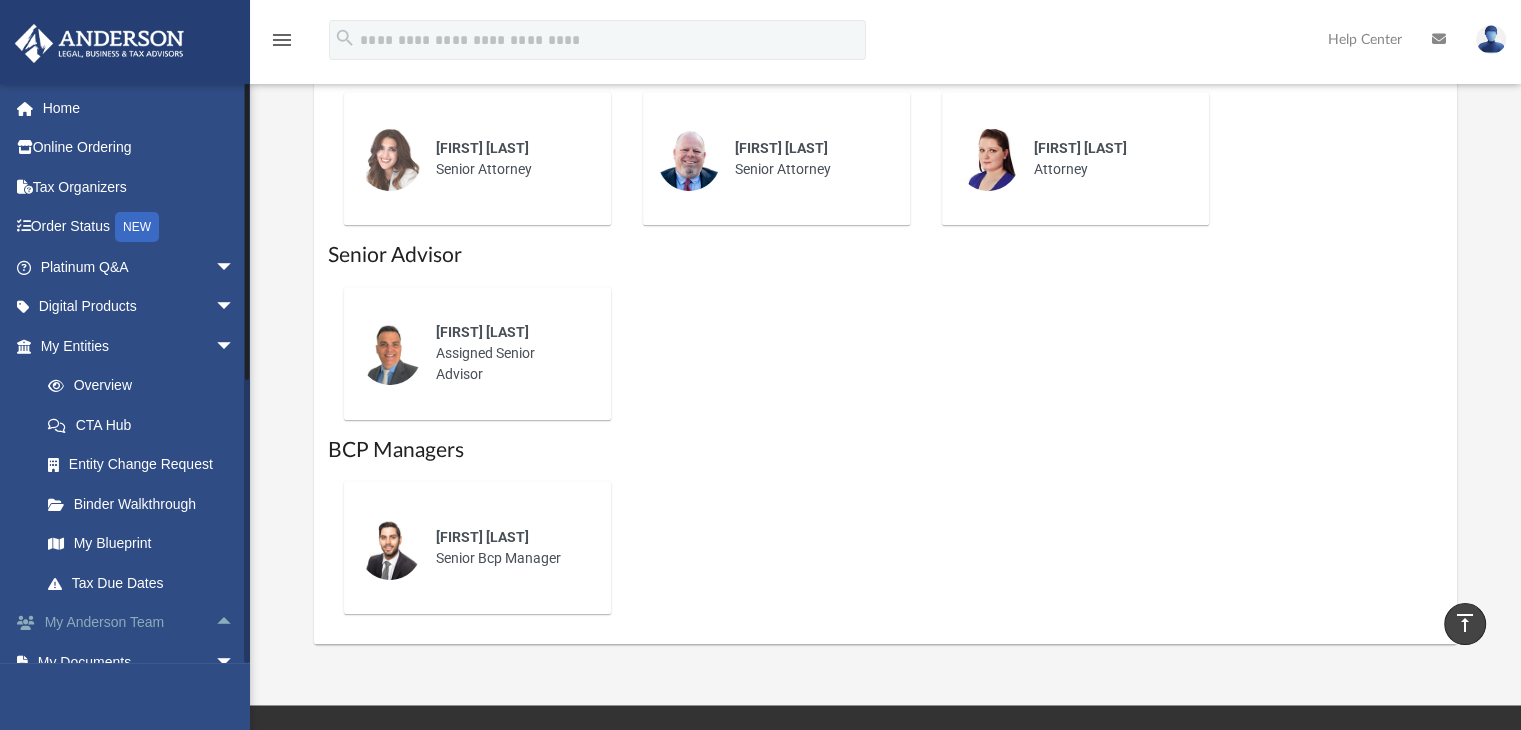 click on "arrow_drop_up" at bounding box center (235, 623) 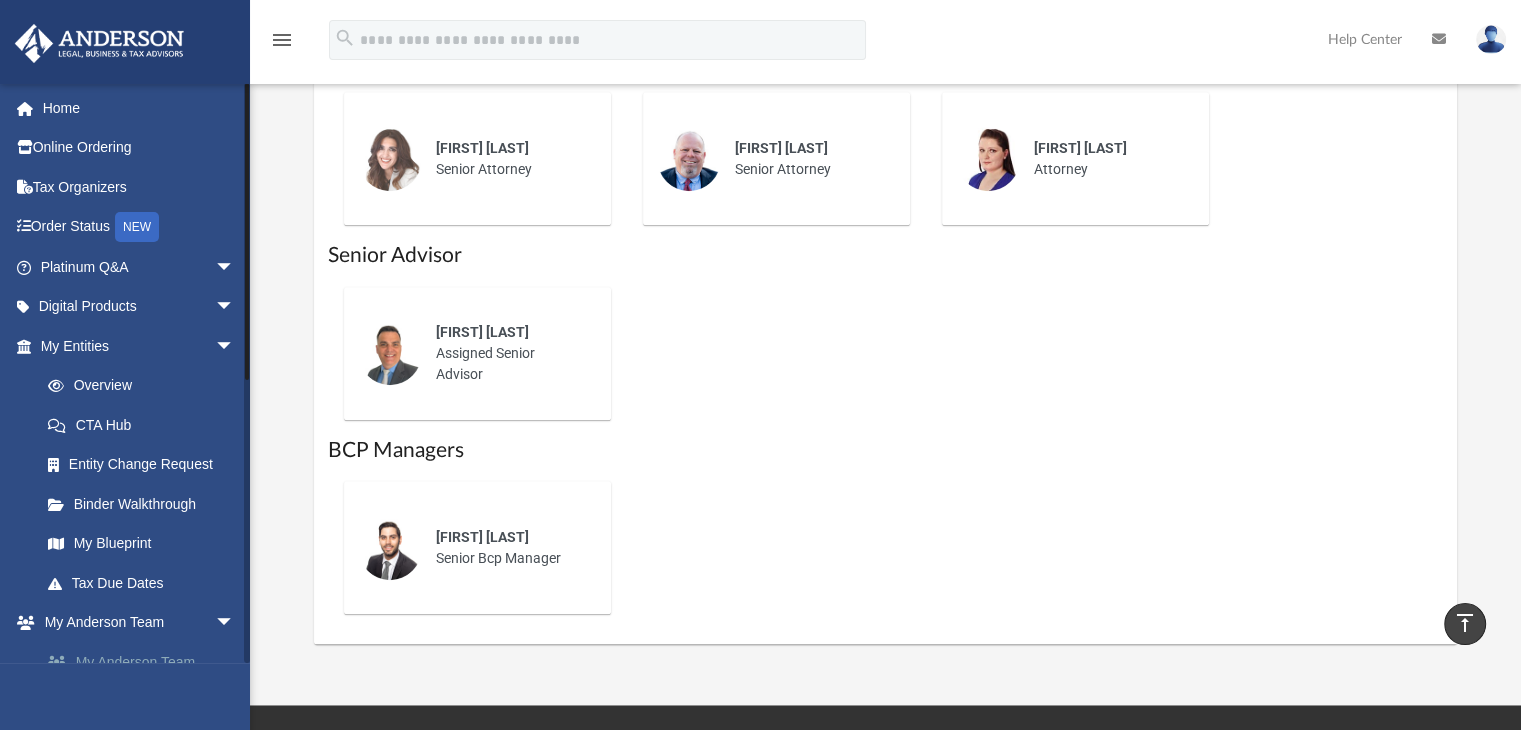 click on "My Anderson Team" at bounding box center [146, 662] 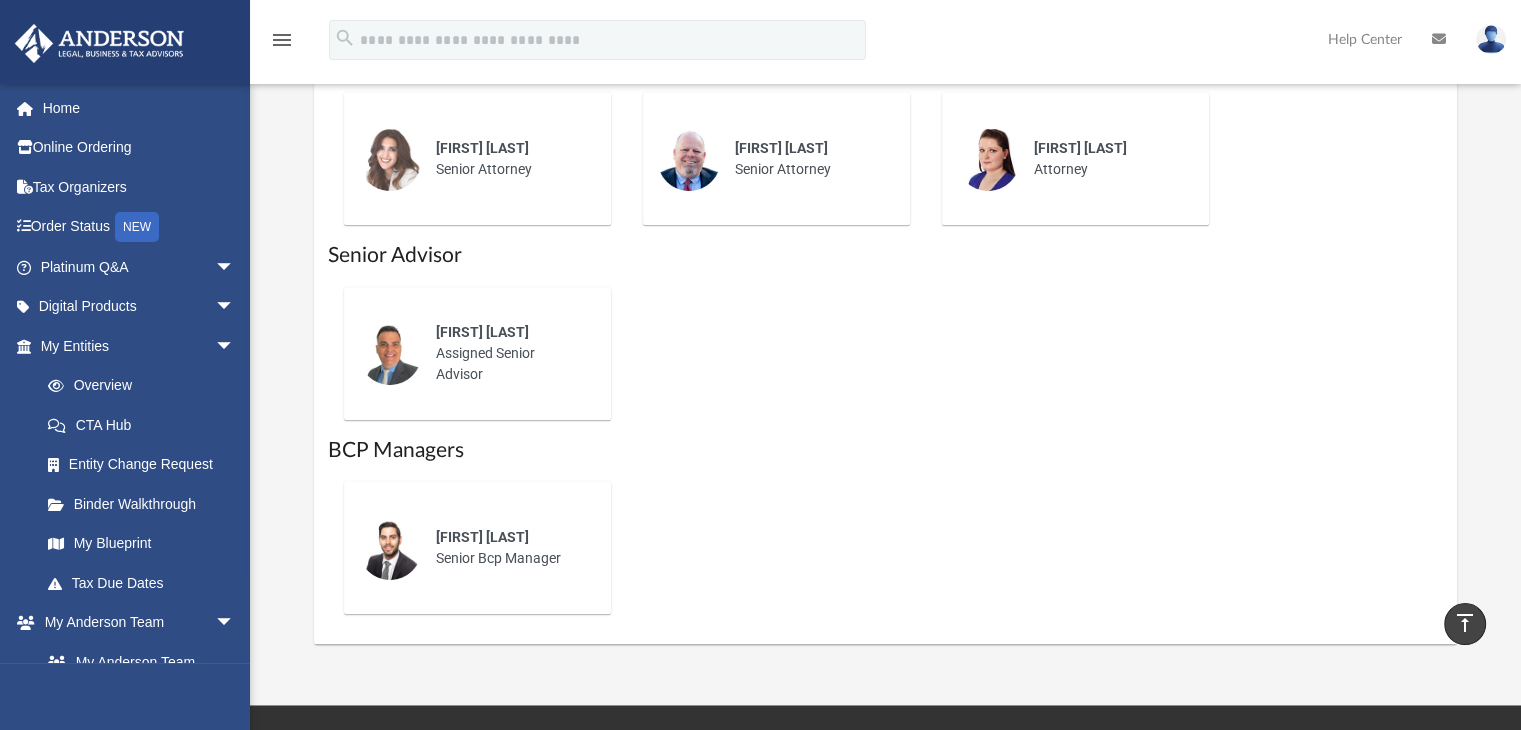 click on "menu" at bounding box center [282, 40] 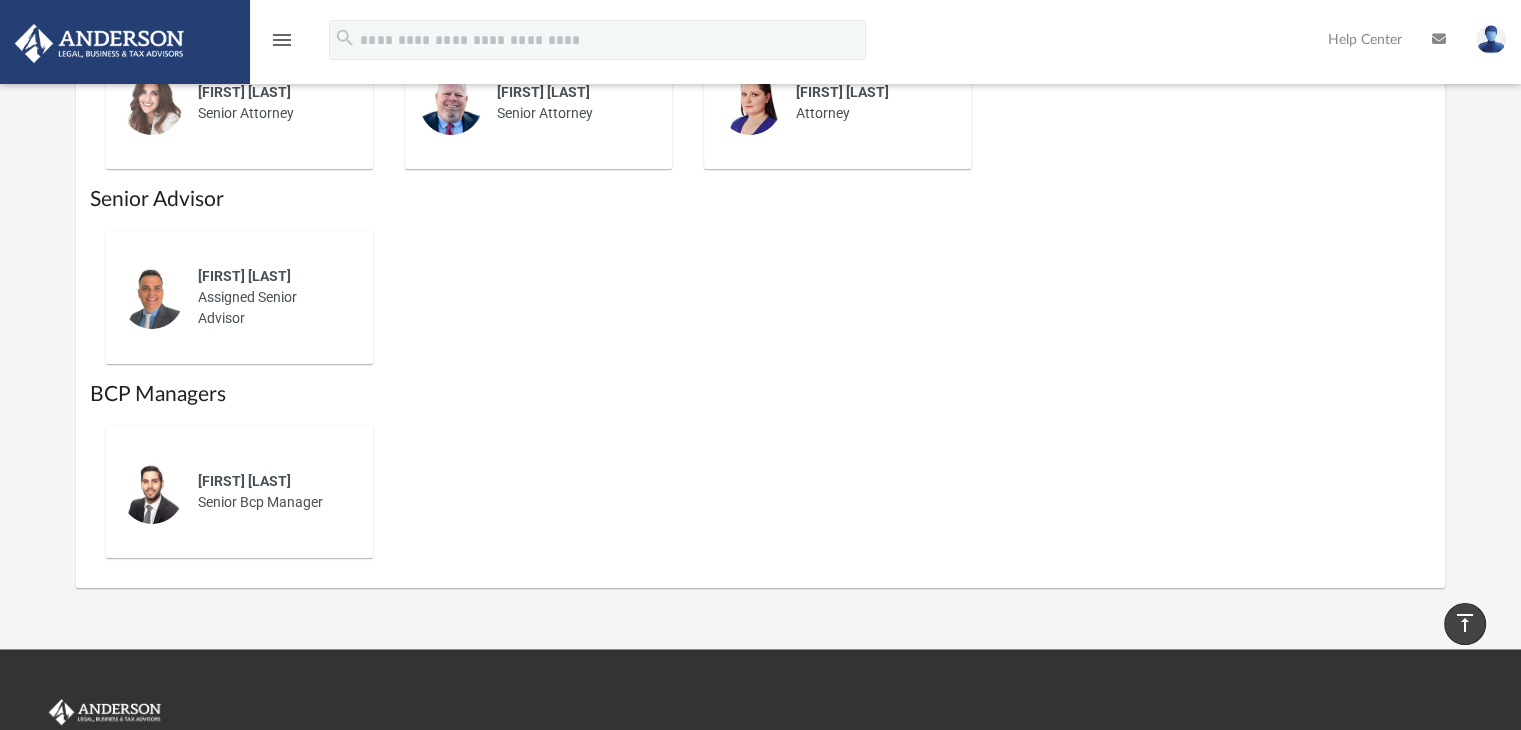 scroll, scrollTop: 638, scrollLeft: 0, axis: vertical 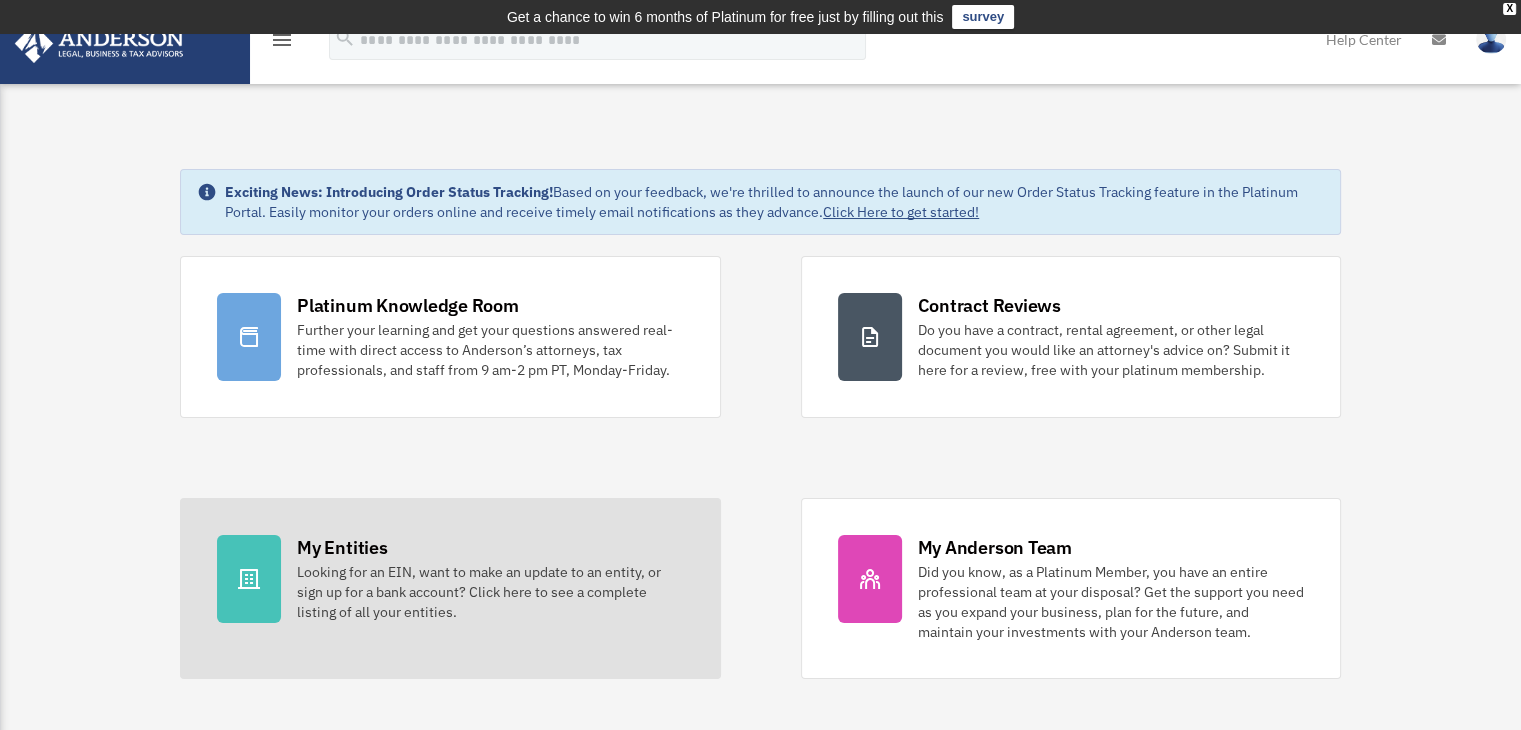 click at bounding box center [249, 579] 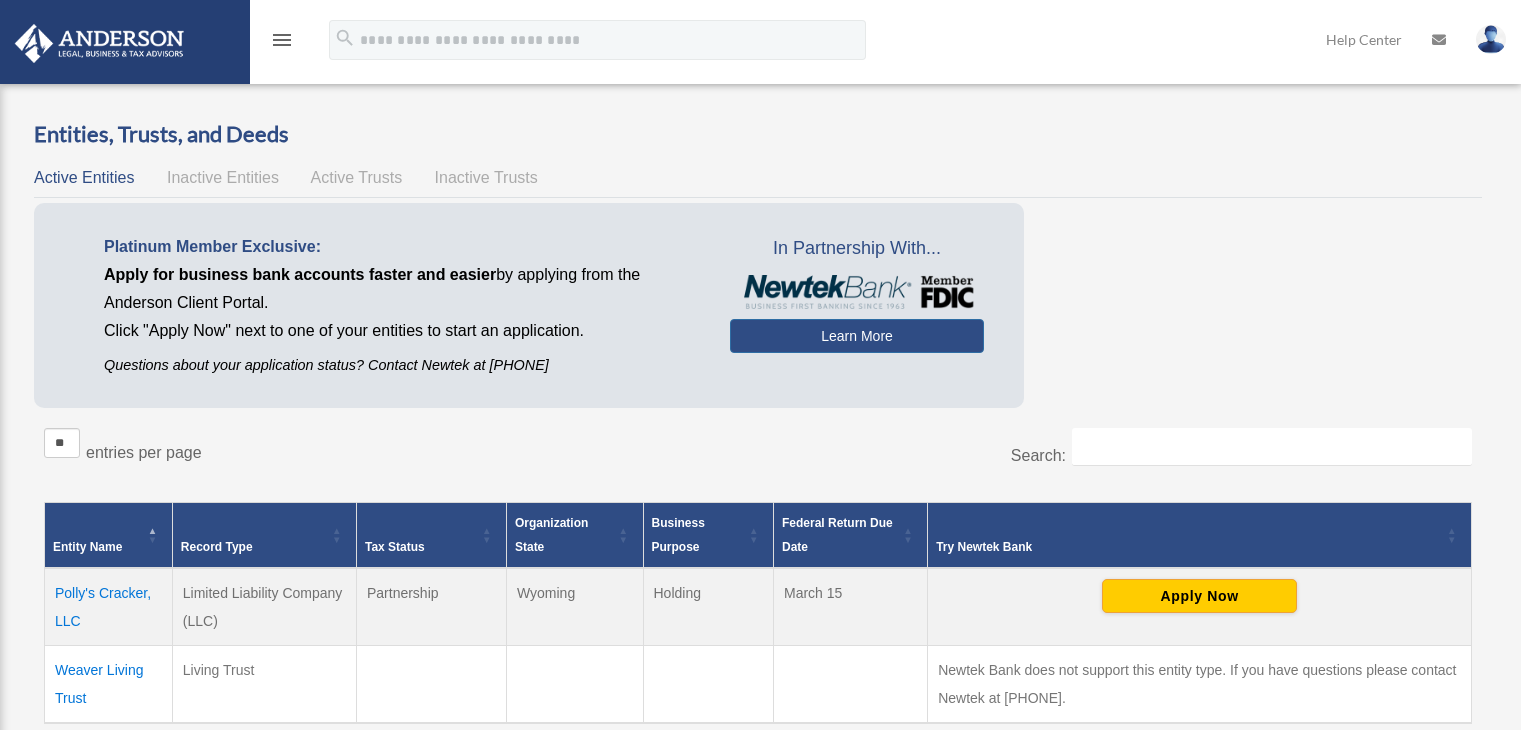 scroll, scrollTop: 0, scrollLeft: 0, axis: both 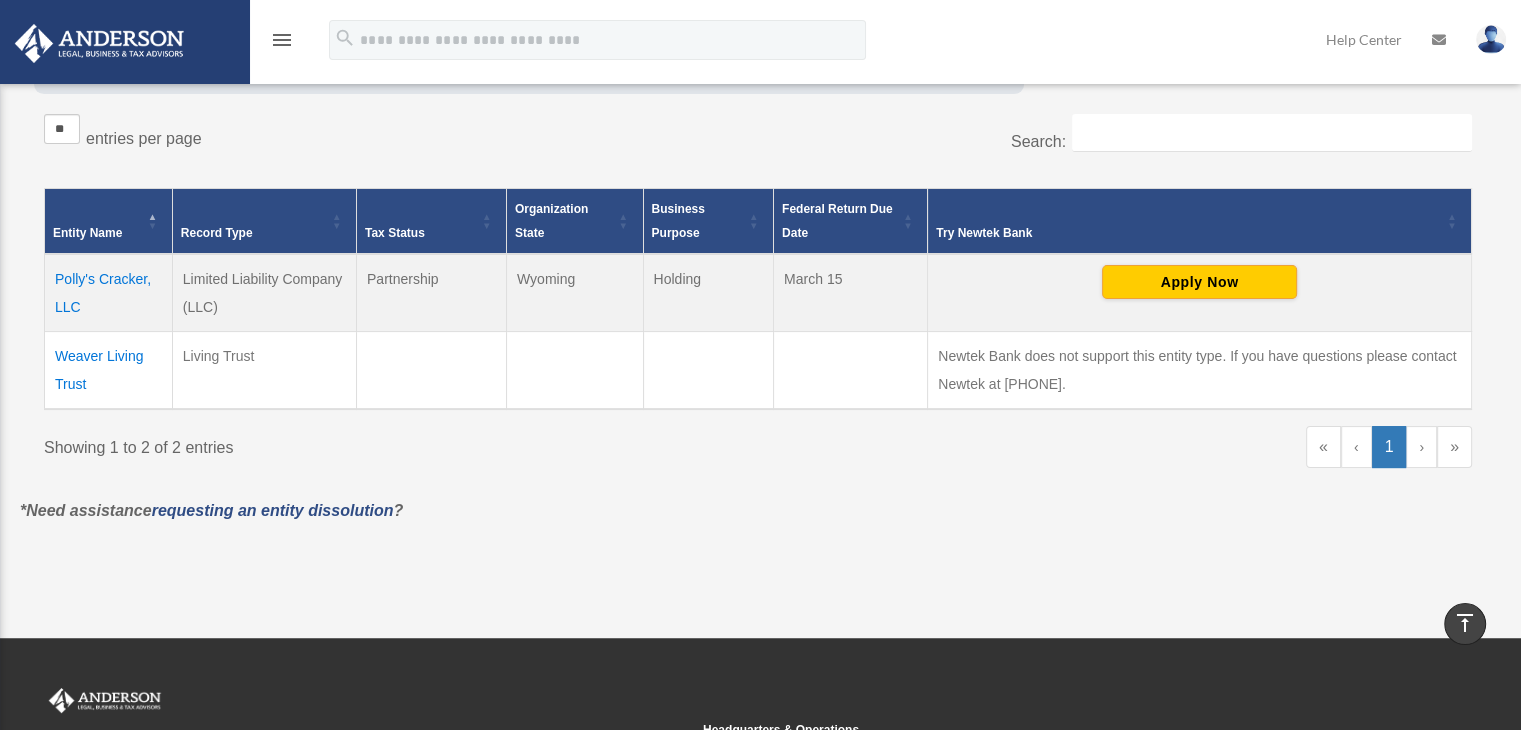 click on "»" at bounding box center [1454, 447] 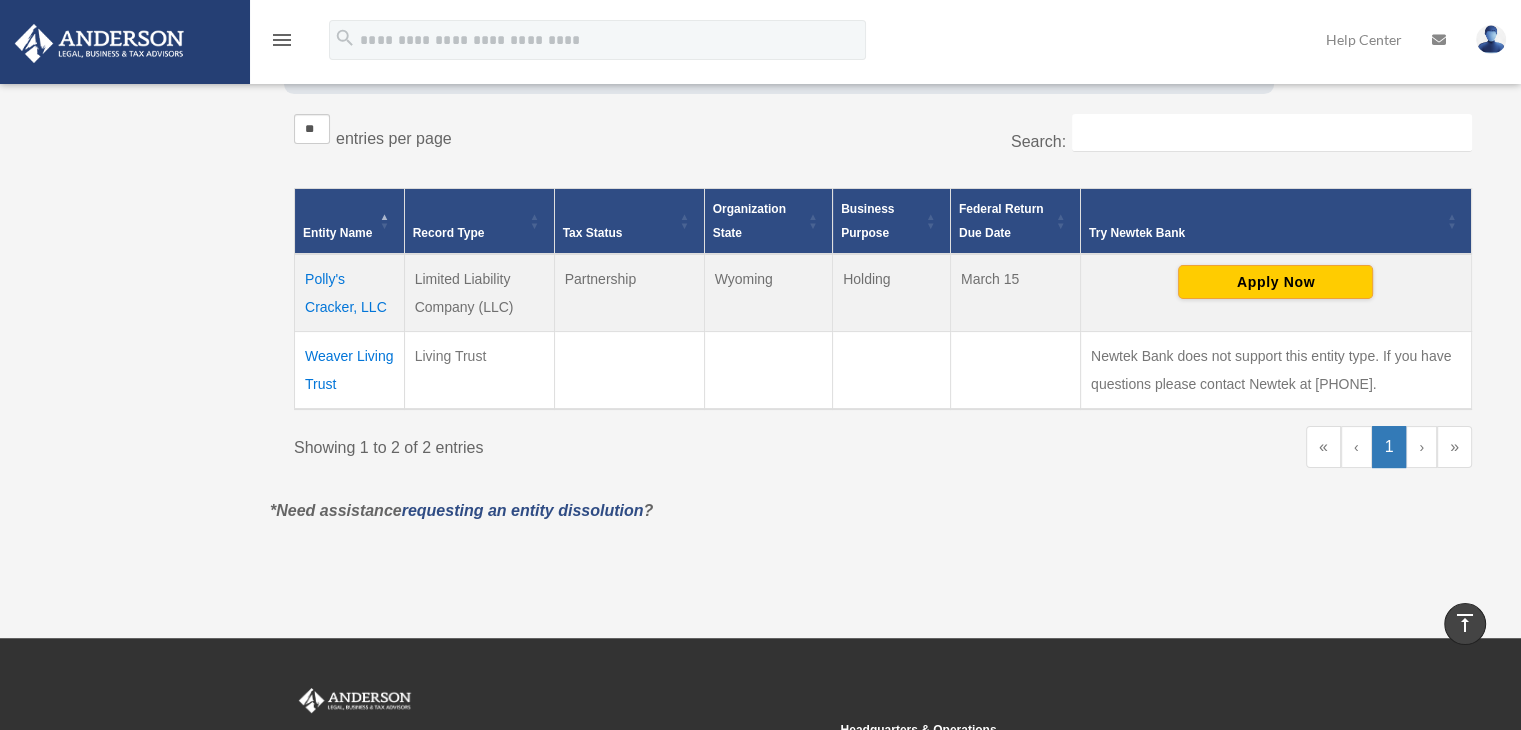 click on "Overview
profitcentermgmt@aol.com
Sign Out
profitcentermgmt@aol.com
Home
Online Ordering
Tax Organizers
Order Status  NEW
Platinum Q&A arrow_drop_down
Client FAQ
Platinum Walkthrough
Submit a Question
Answered Questions
Document Review
Platinum Knowledge Room
Tax & Bookkeeping Packages
Land Trust & Deed Forum
Portal Feedback
Digital Products arrow_drop_down
Tax Toolbox
Virtual Bookkeeping
Land Trust Kit
Wholesale Trust Kit" at bounding box center [760, 162] 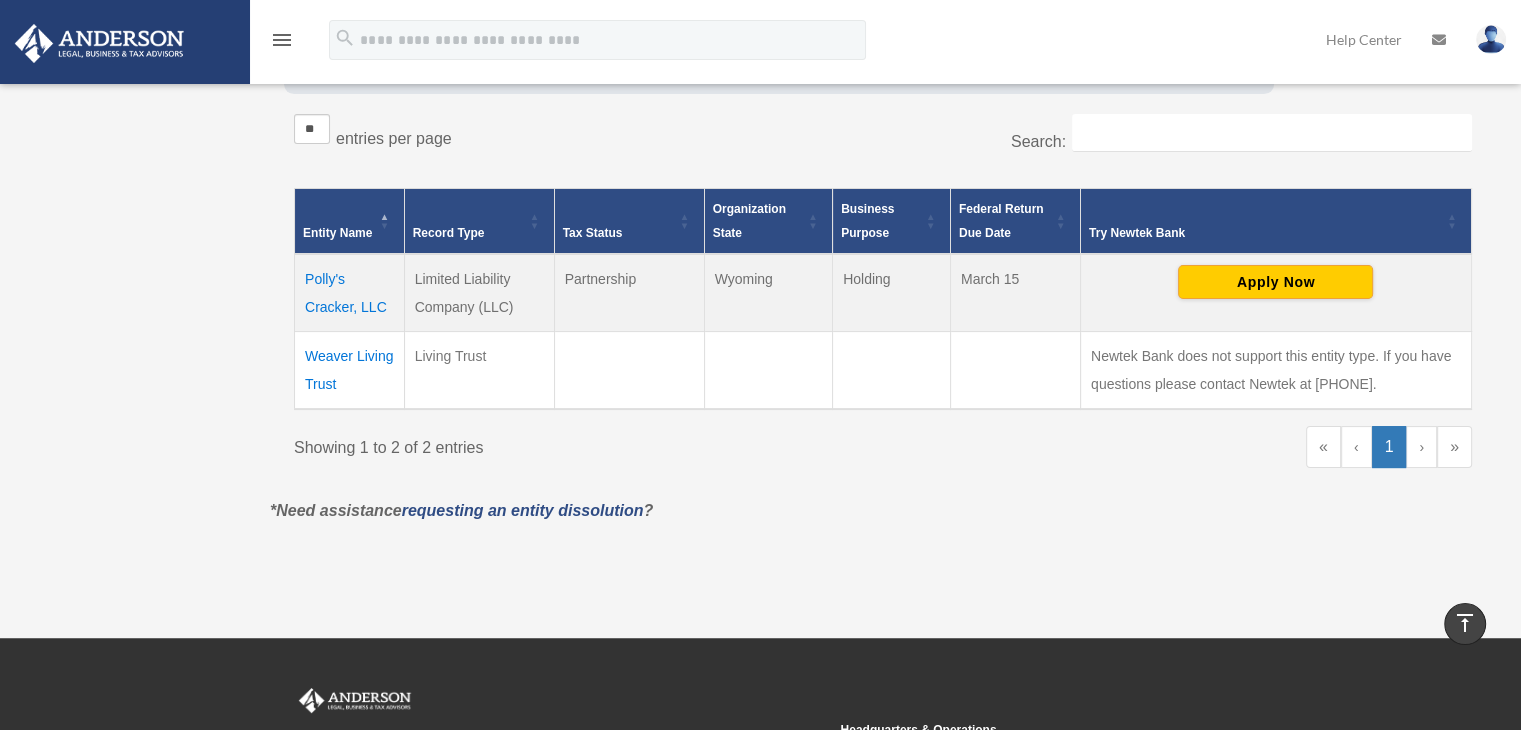 click at bounding box center [1491, 39] 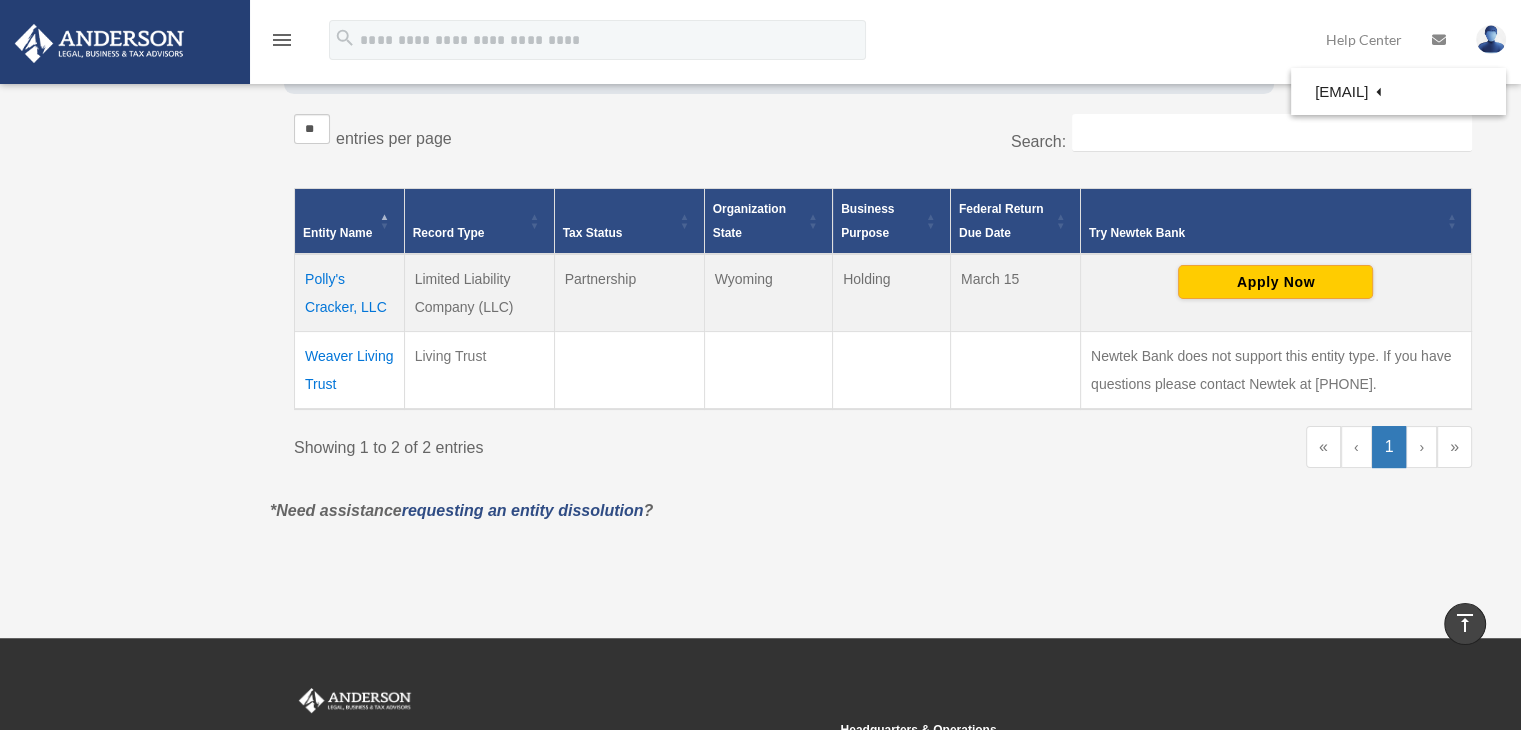 click on "Help Center" at bounding box center [1364, 39] 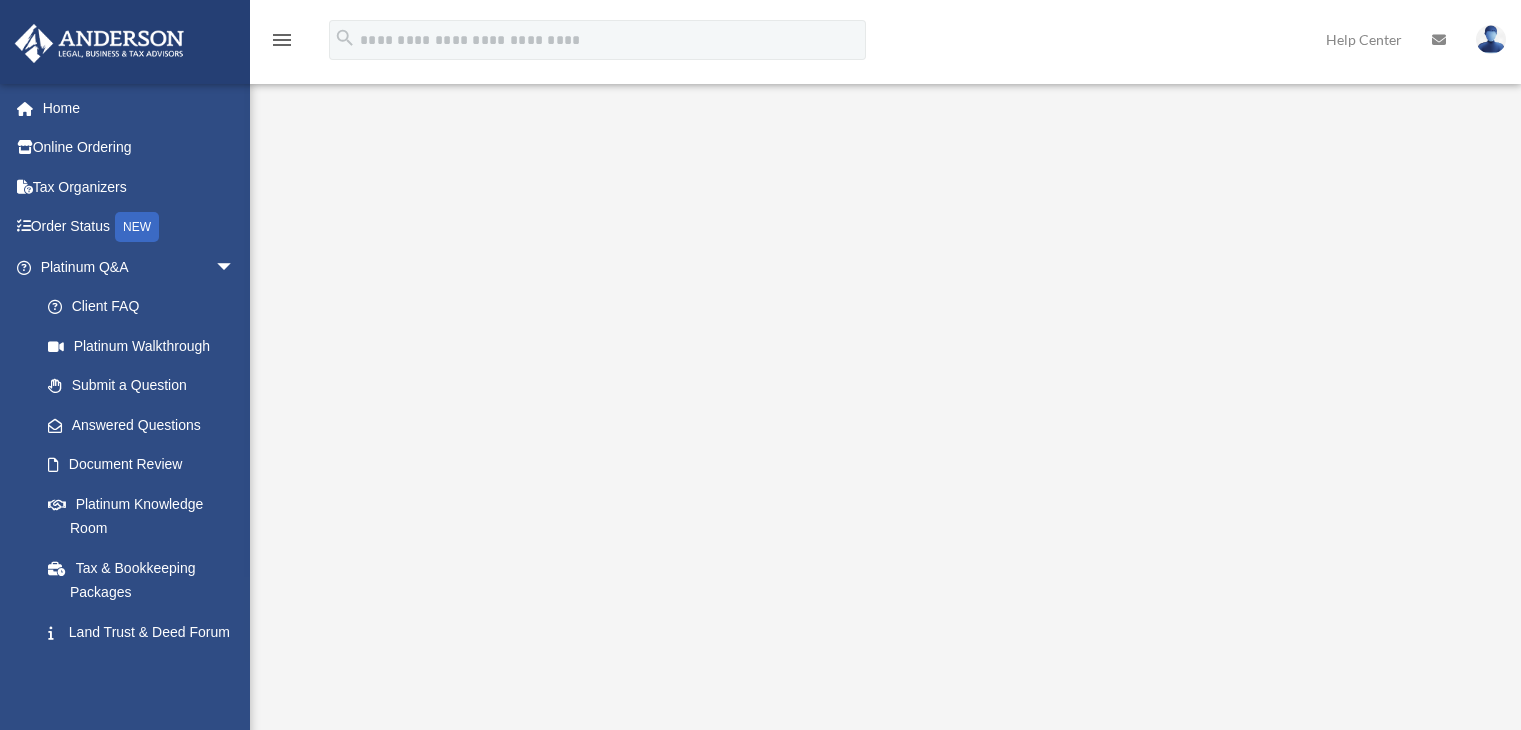 scroll, scrollTop: 0, scrollLeft: 0, axis: both 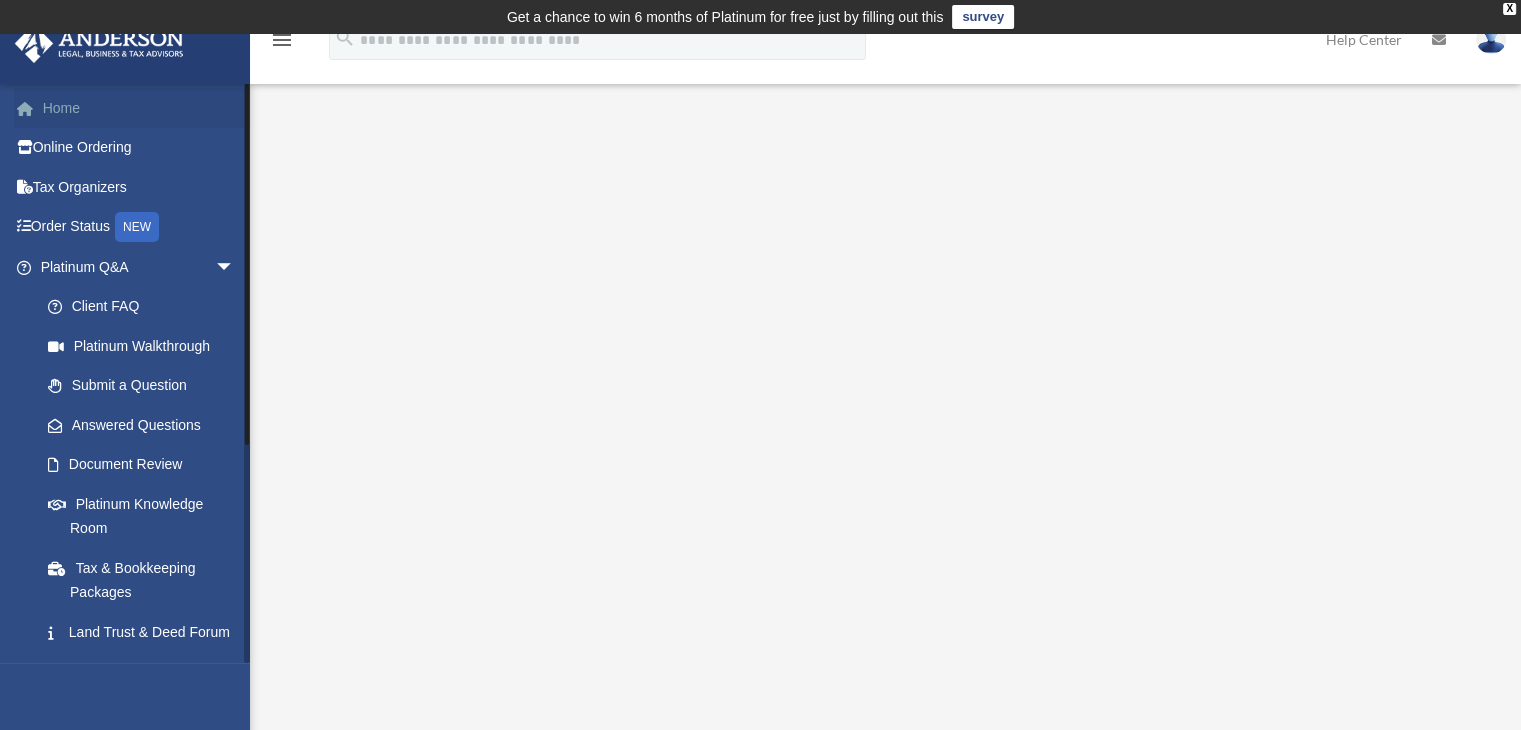 click on "Home" at bounding box center (139, 108) 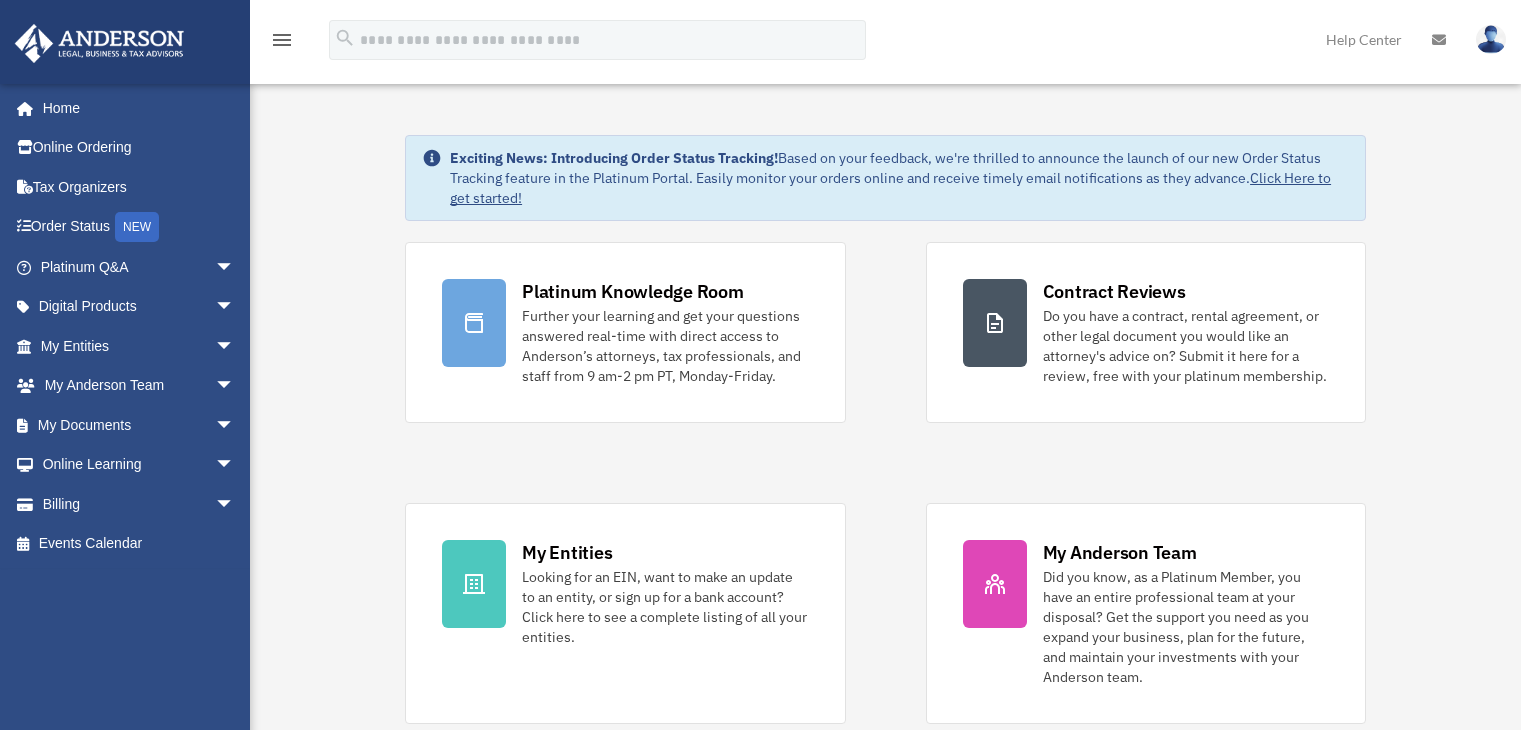 scroll, scrollTop: 0, scrollLeft: 0, axis: both 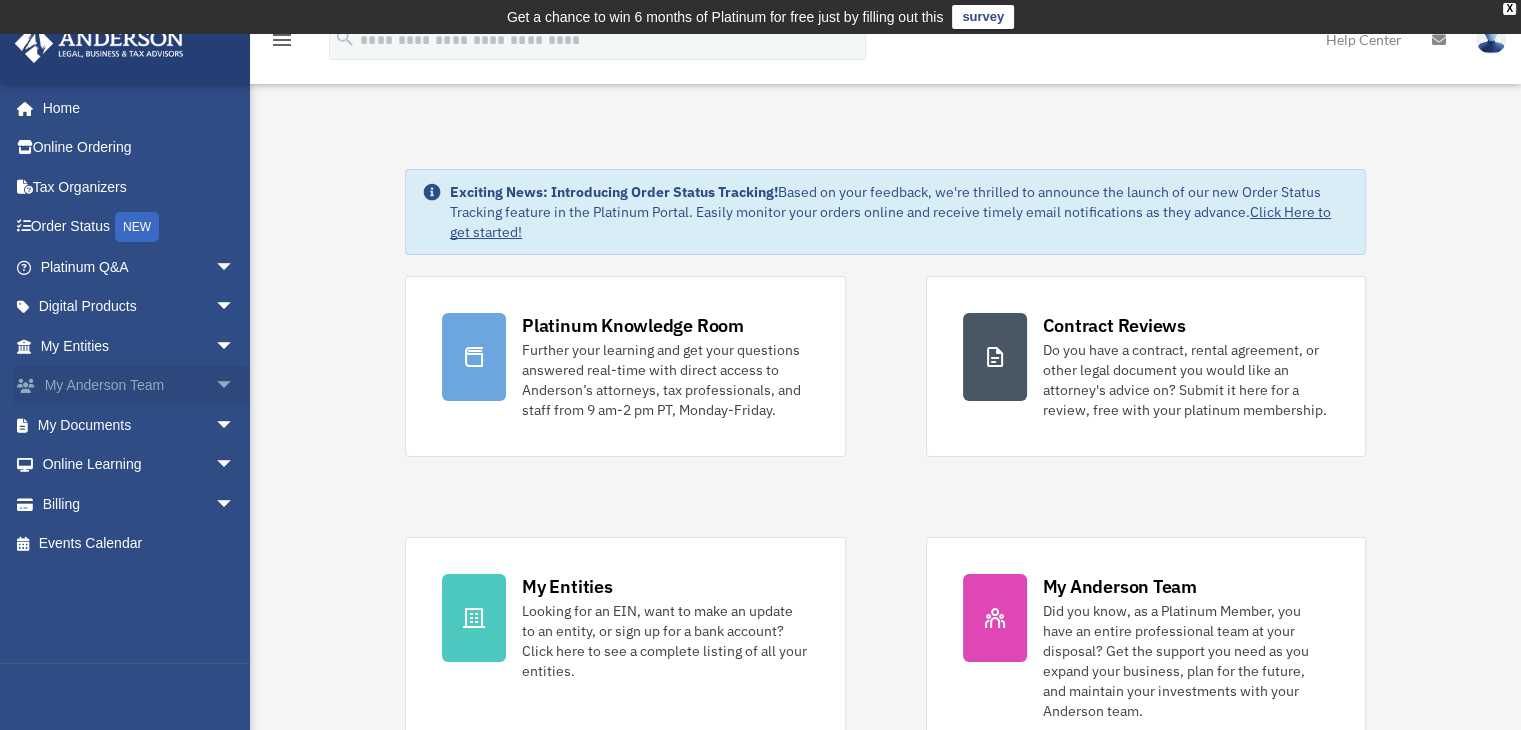 click on "My Anderson Team arrow_drop_down" at bounding box center [139, 386] 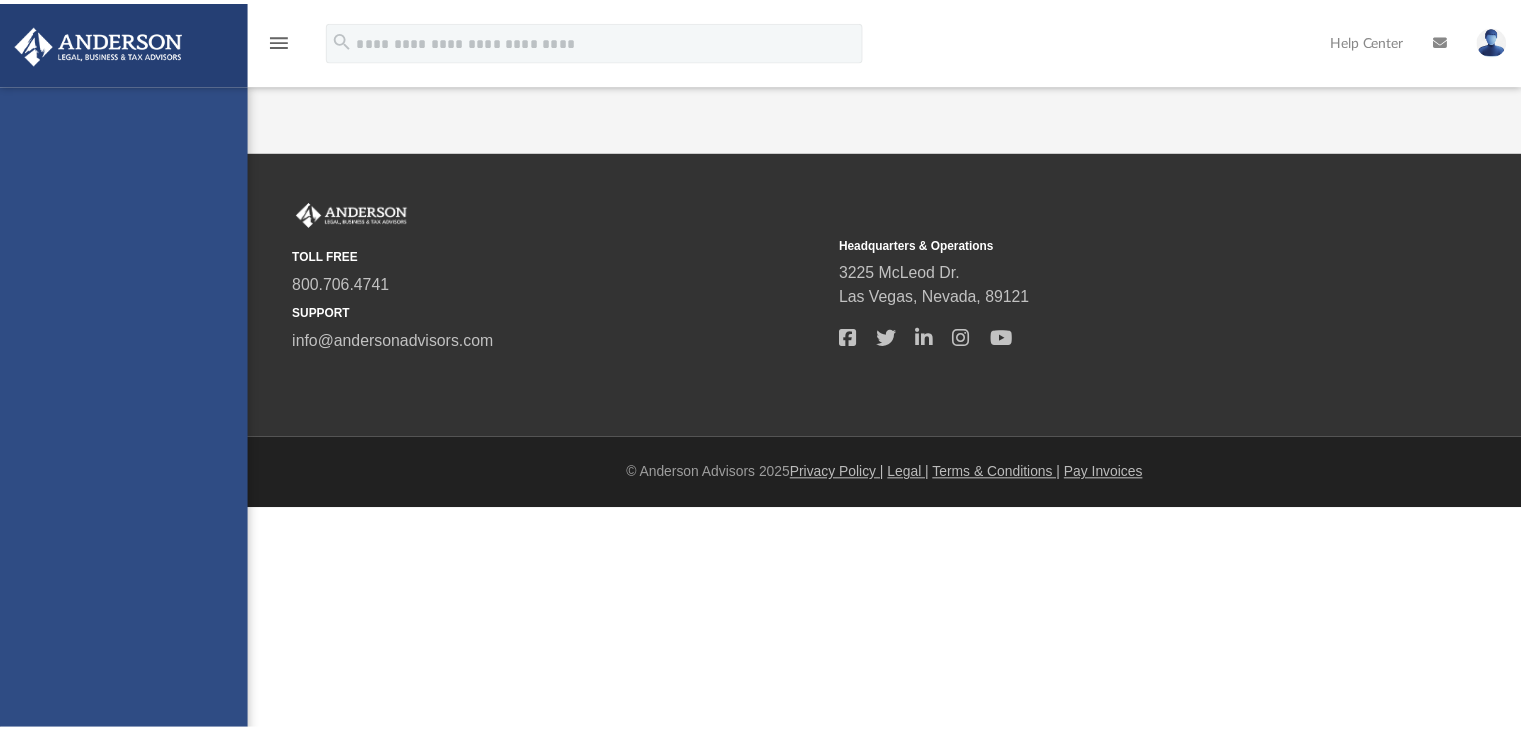 scroll, scrollTop: 0, scrollLeft: 0, axis: both 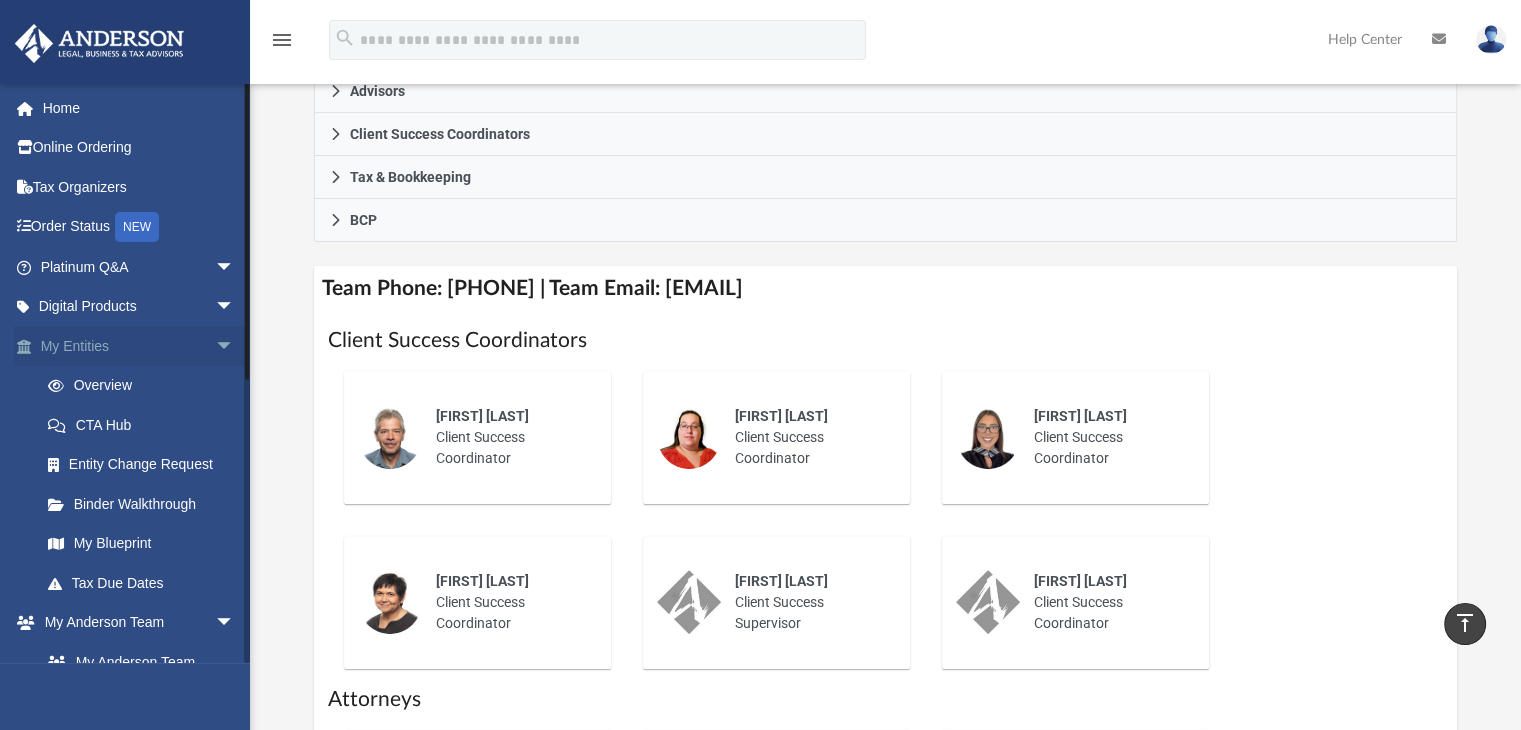 click on "arrow_drop_down" at bounding box center (235, 346) 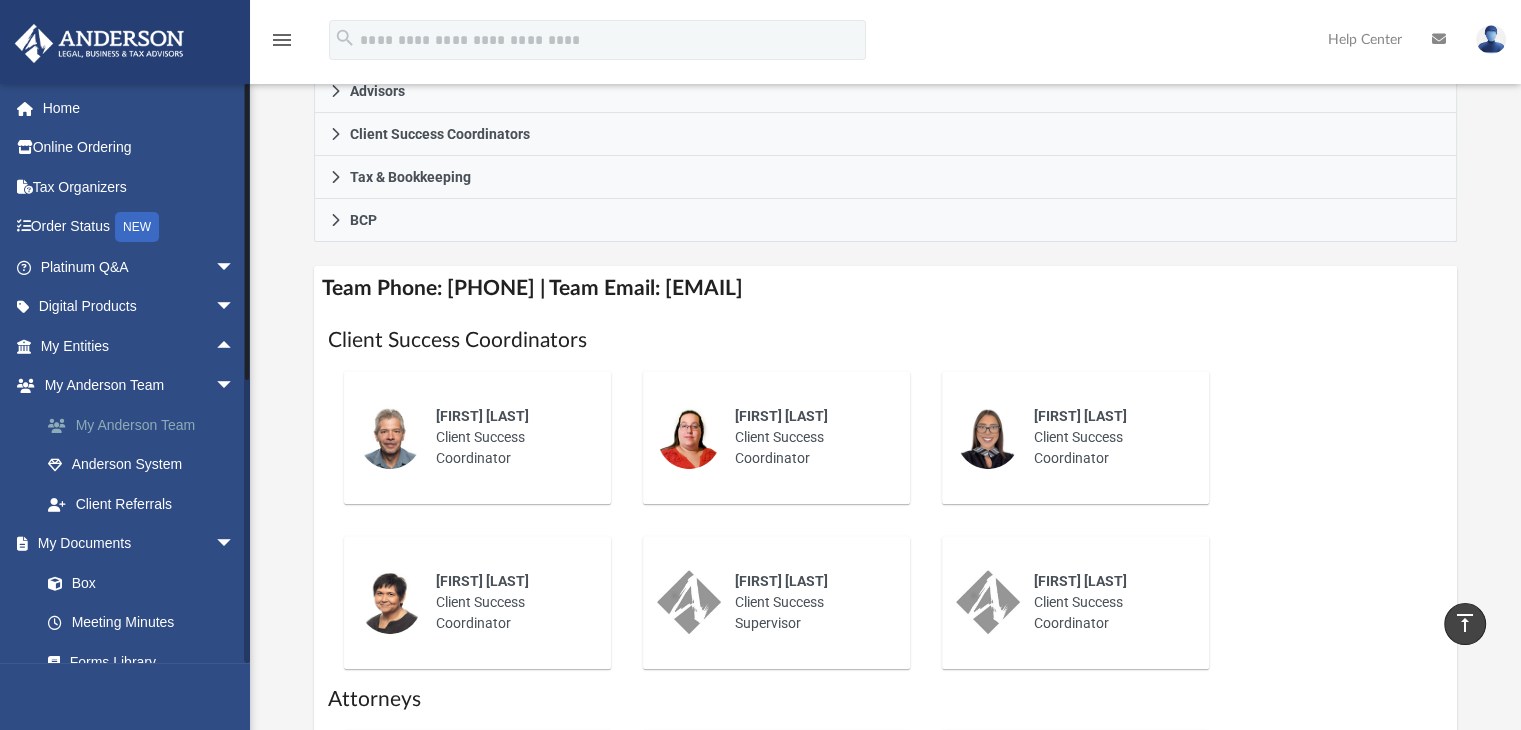 click on "My Anderson Team" at bounding box center [146, 425] 